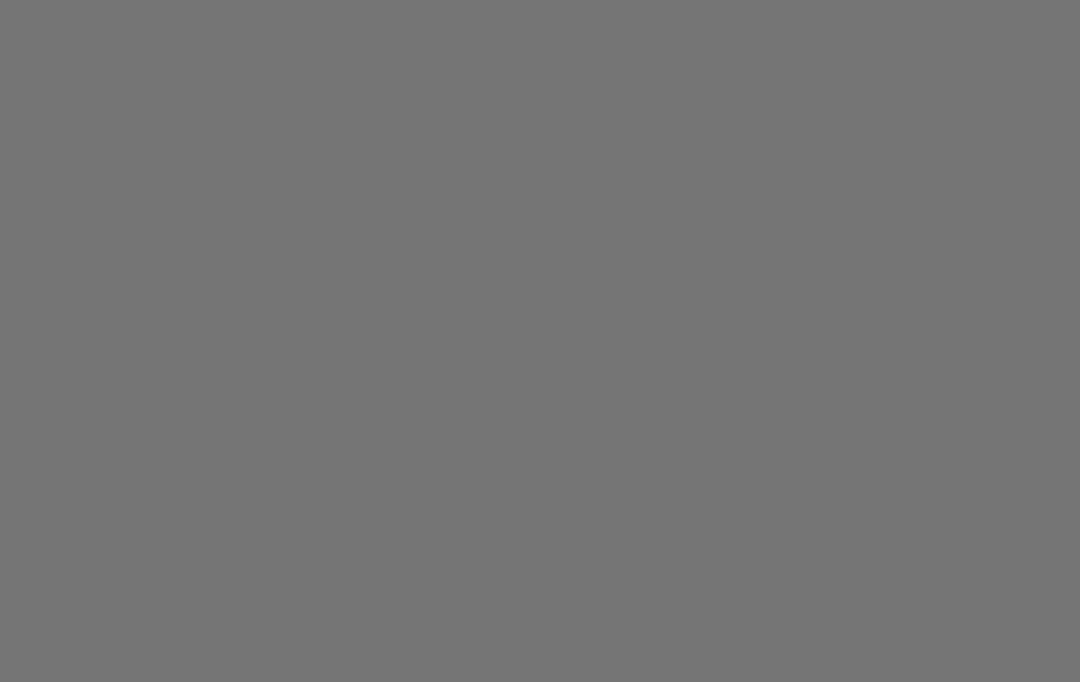 scroll, scrollTop: 0, scrollLeft: 0, axis: both 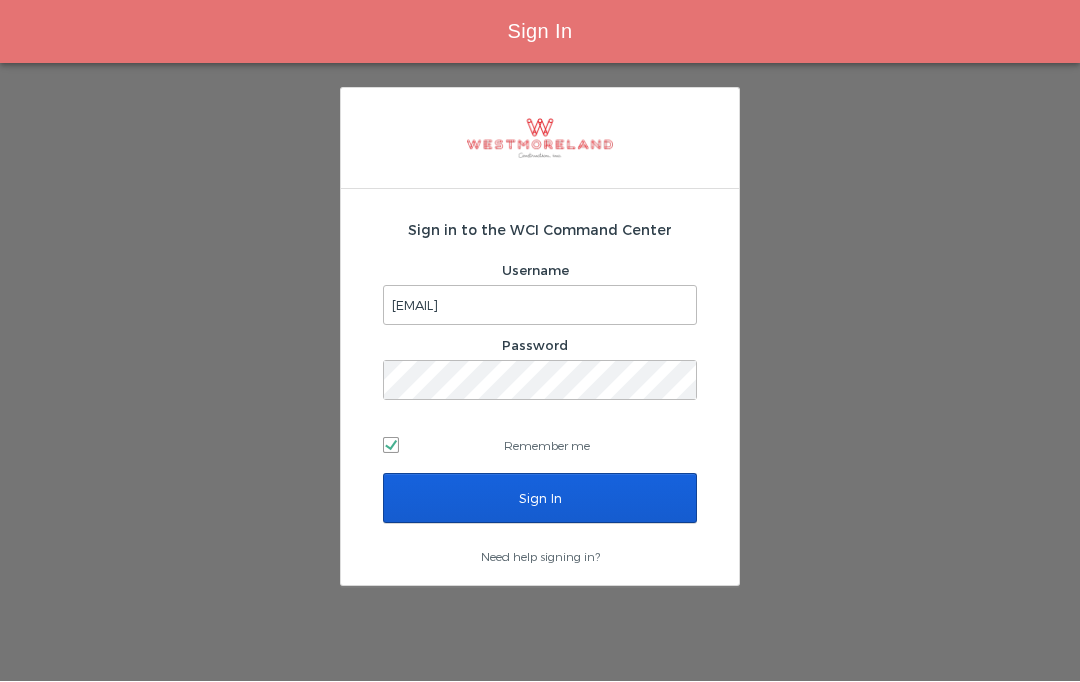 click on "Sign In" at bounding box center (540, 499) 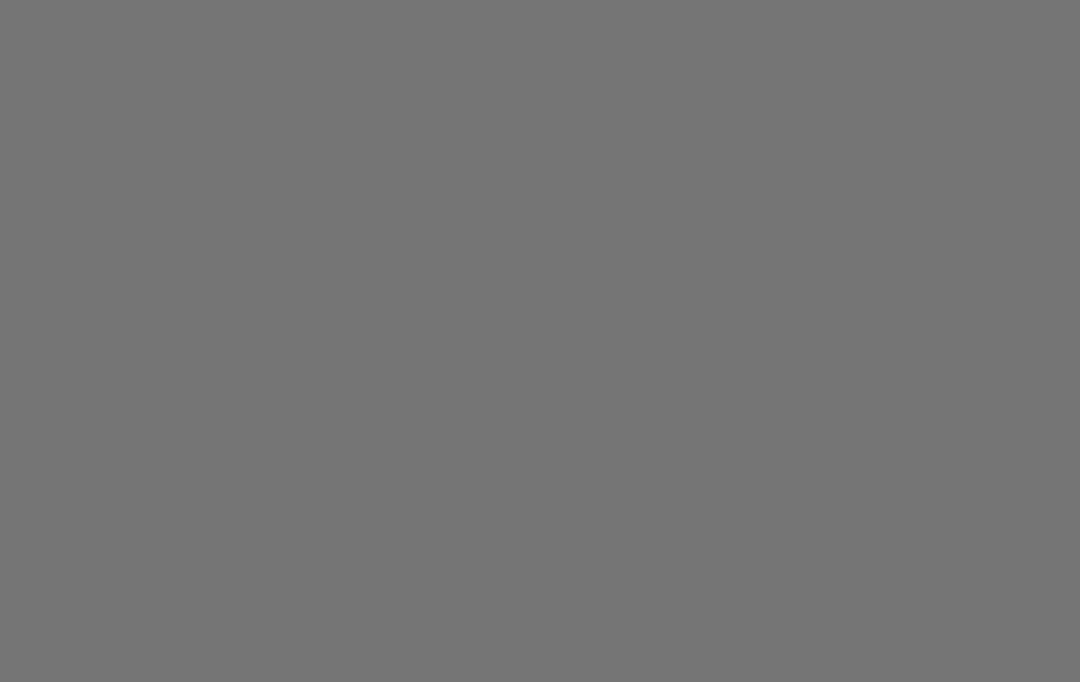 scroll, scrollTop: 0, scrollLeft: 0, axis: both 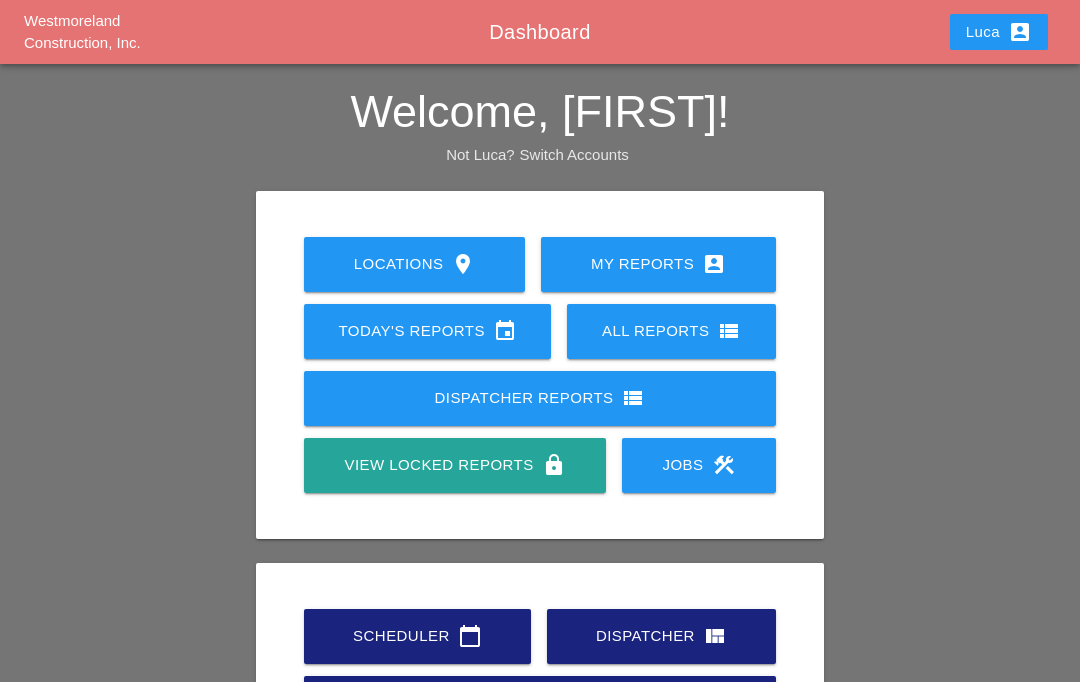 click on "event" at bounding box center [505, 331] 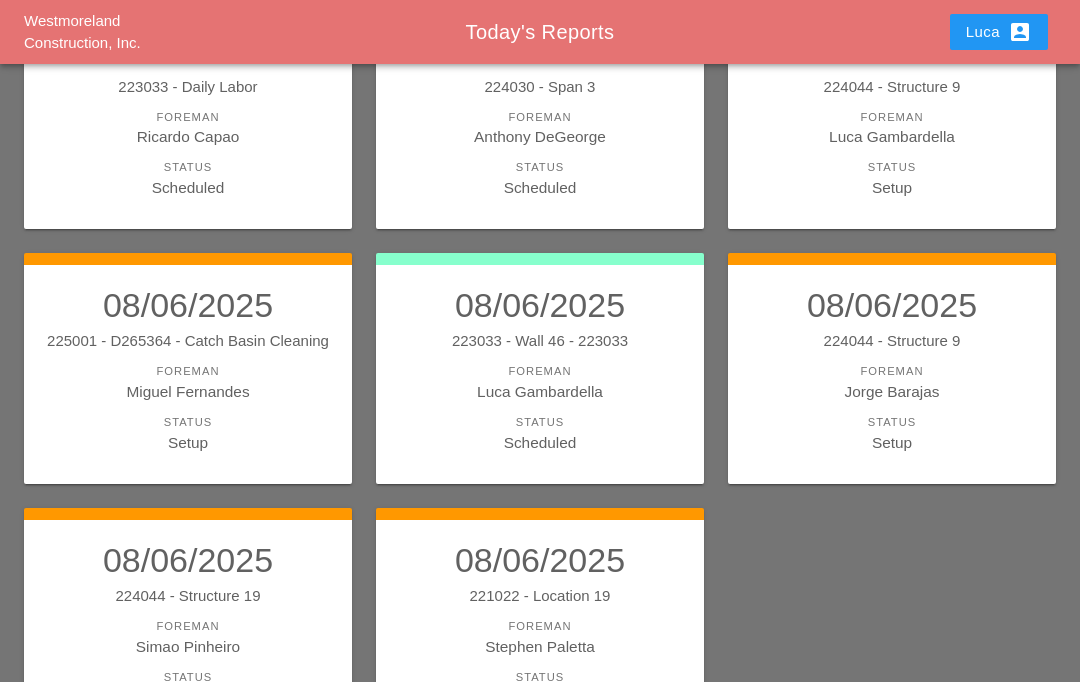 scroll, scrollTop: 371, scrollLeft: 0, axis: vertical 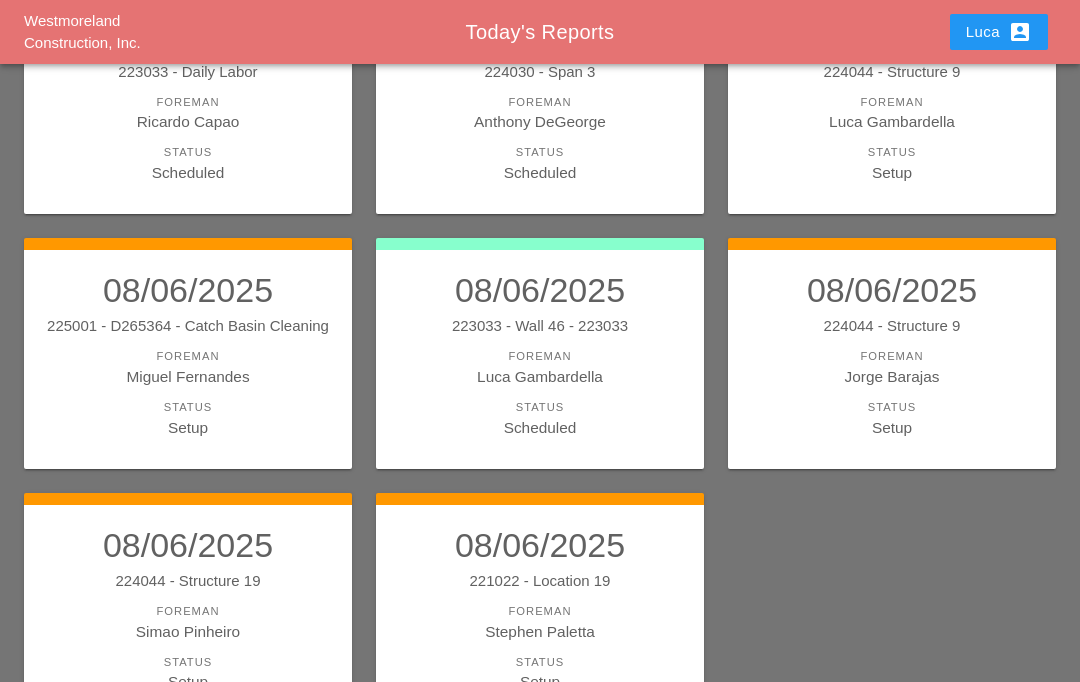 click on "08/06/2025 224044 - Structure 9 Foreman [FIRST] [LAST] Status Setup" at bounding box center [892, 354] 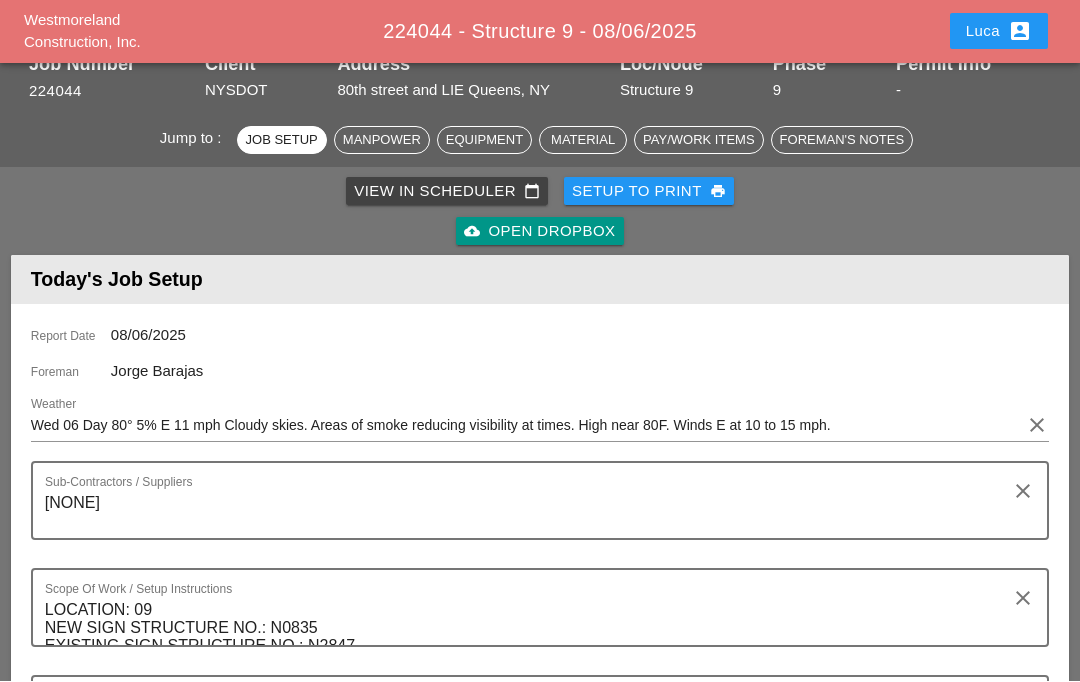 scroll, scrollTop: 85, scrollLeft: 0, axis: vertical 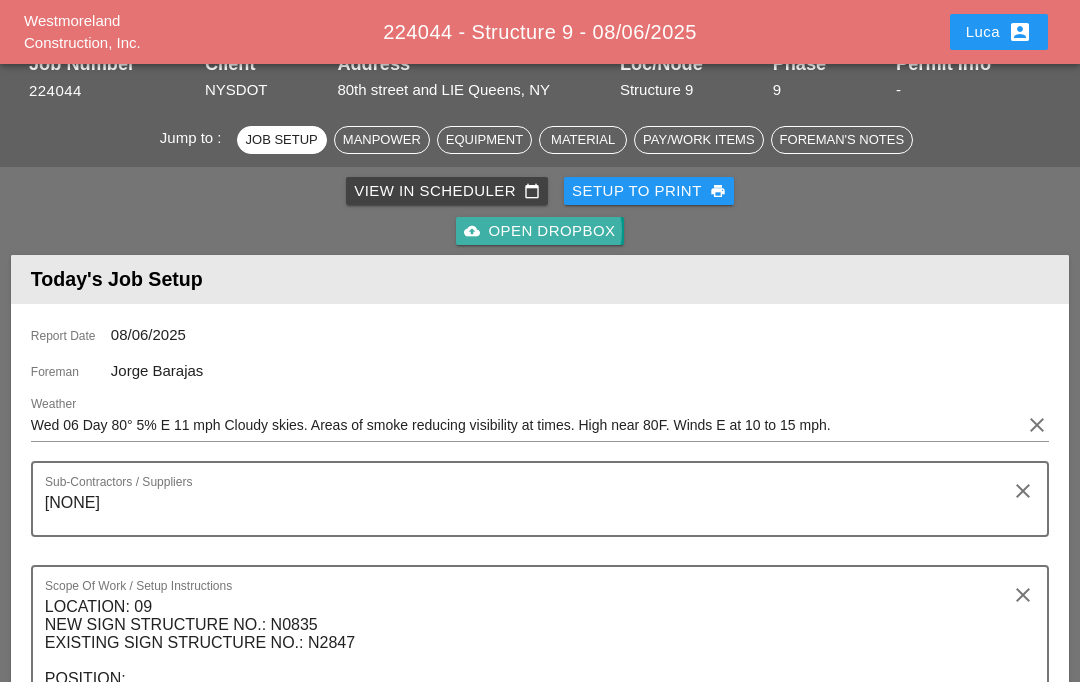 click on "cloud_upload Open Dropbox" at bounding box center [539, 231] 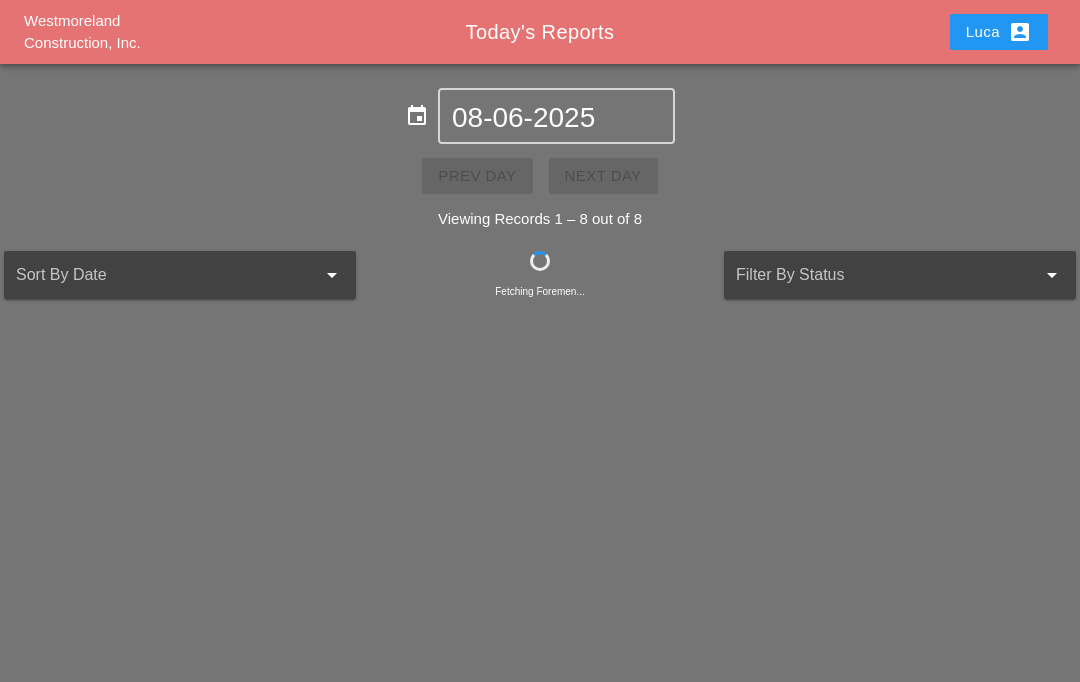 scroll, scrollTop: 84, scrollLeft: 0, axis: vertical 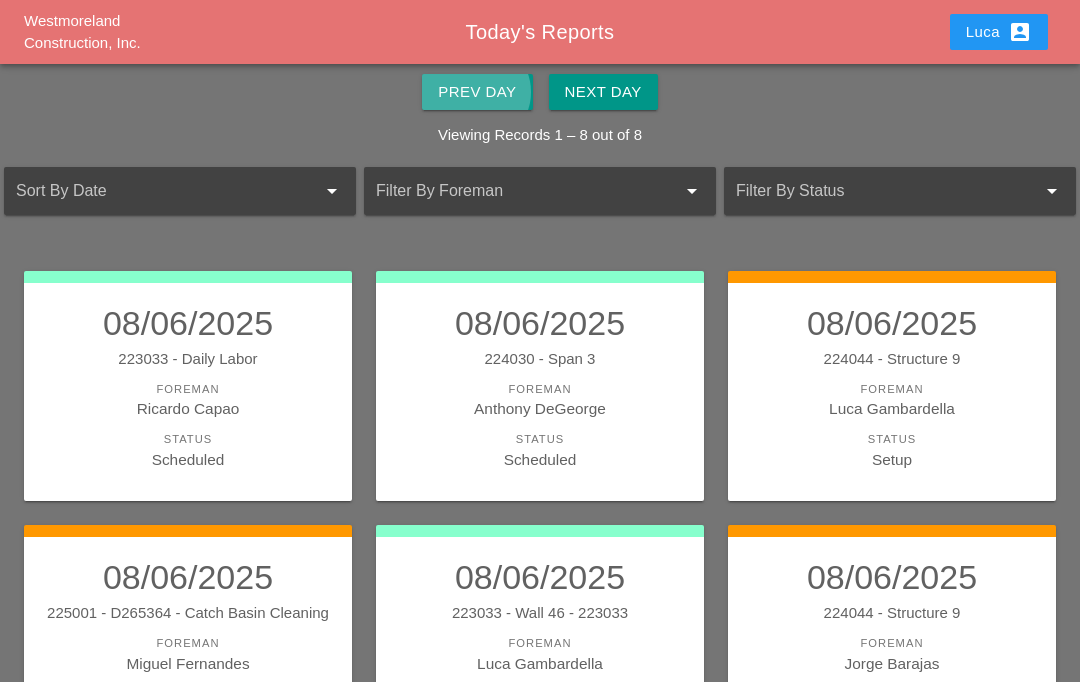 click on "Prev Day" at bounding box center [477, 92] 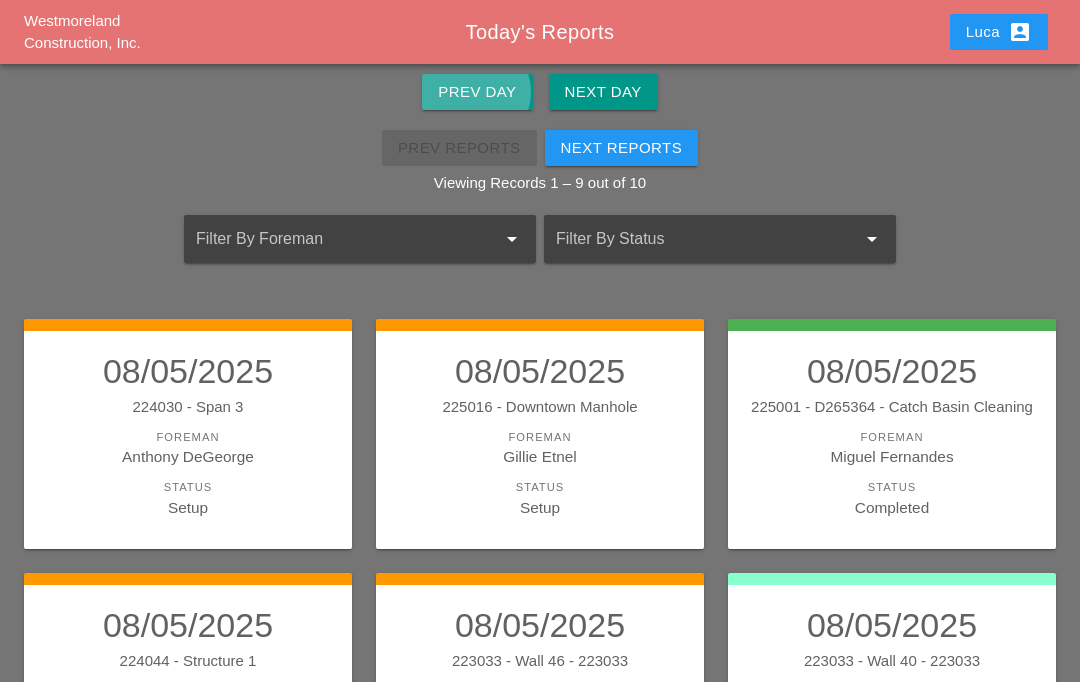 click on "Prev Day" at bounding box center [477, 92] 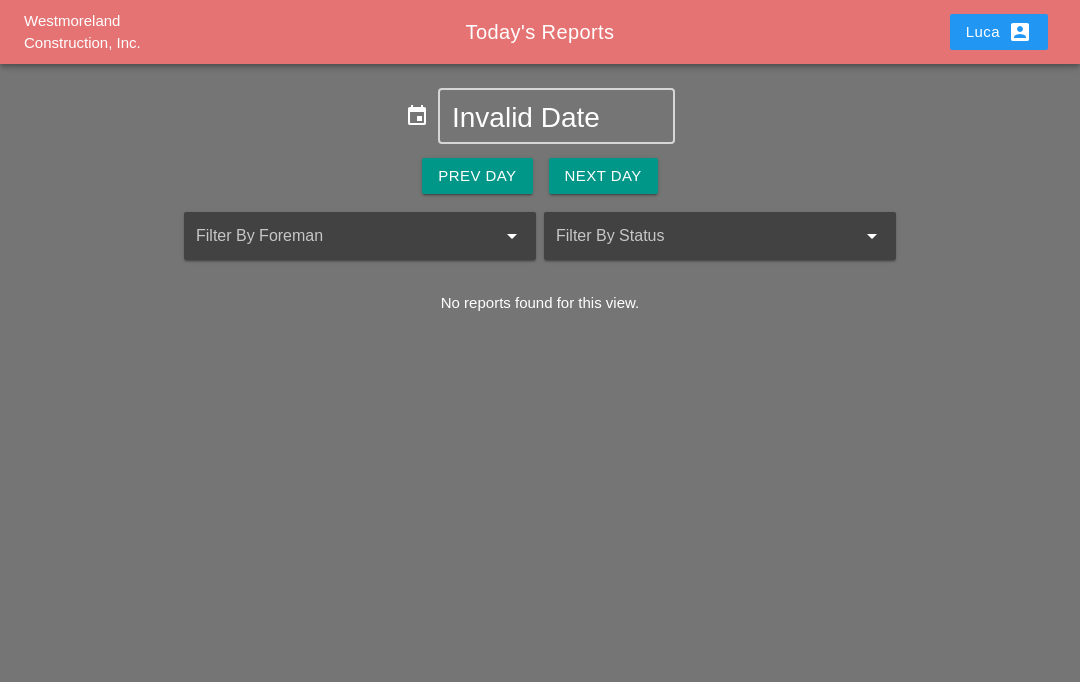 click on "Next Day" at bounding box center [603, 176] 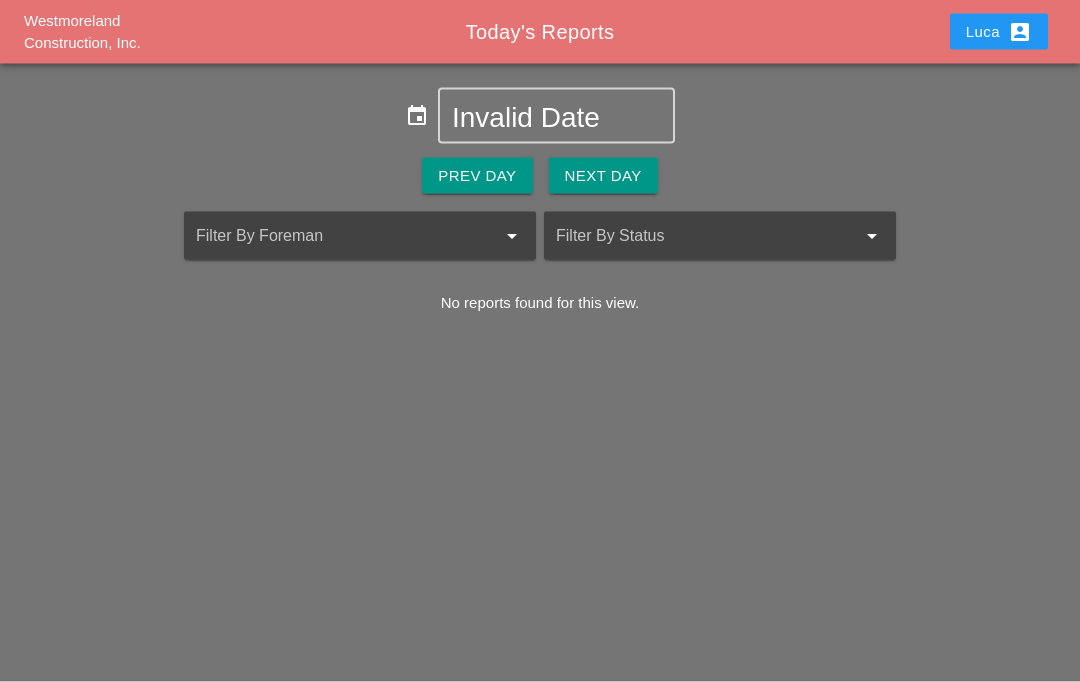 scroll, scrollTop: 0, scrollLeft: 0, axis: both 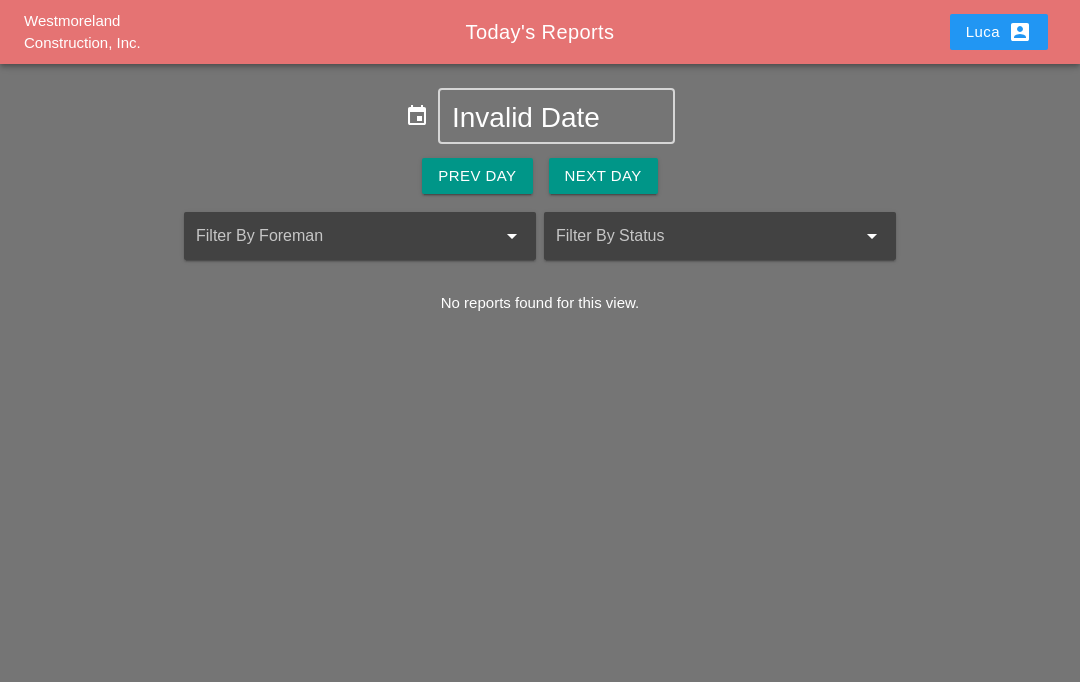 click on "Next Day" at bounding box center (603, 176) 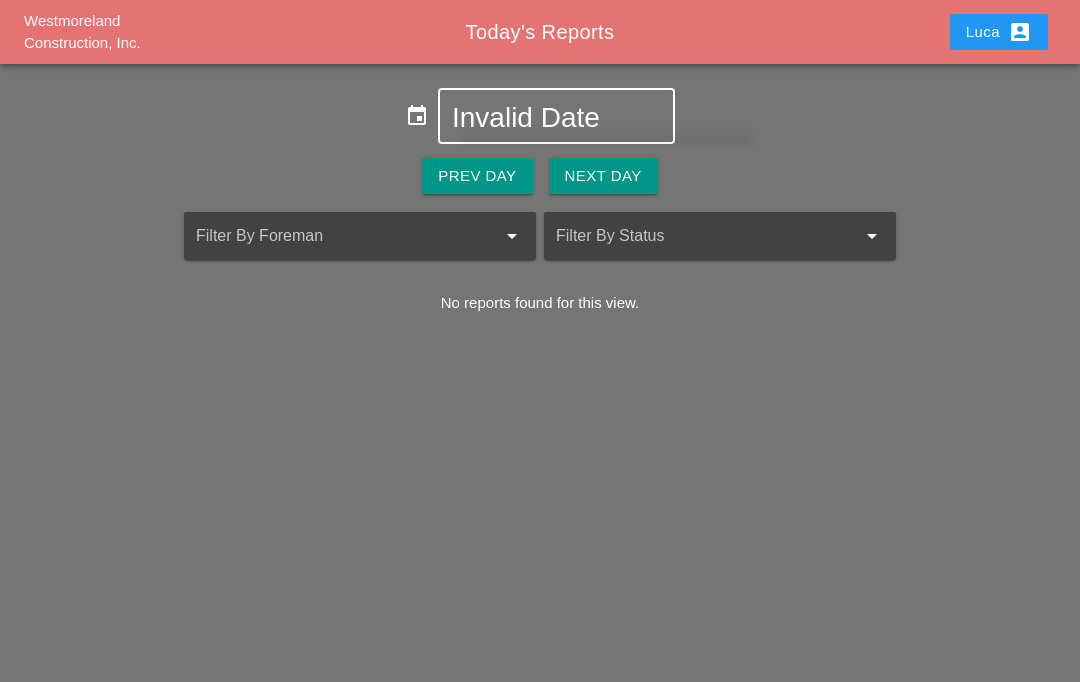 click on "Invalid Date" at bounding box center [556, 118] 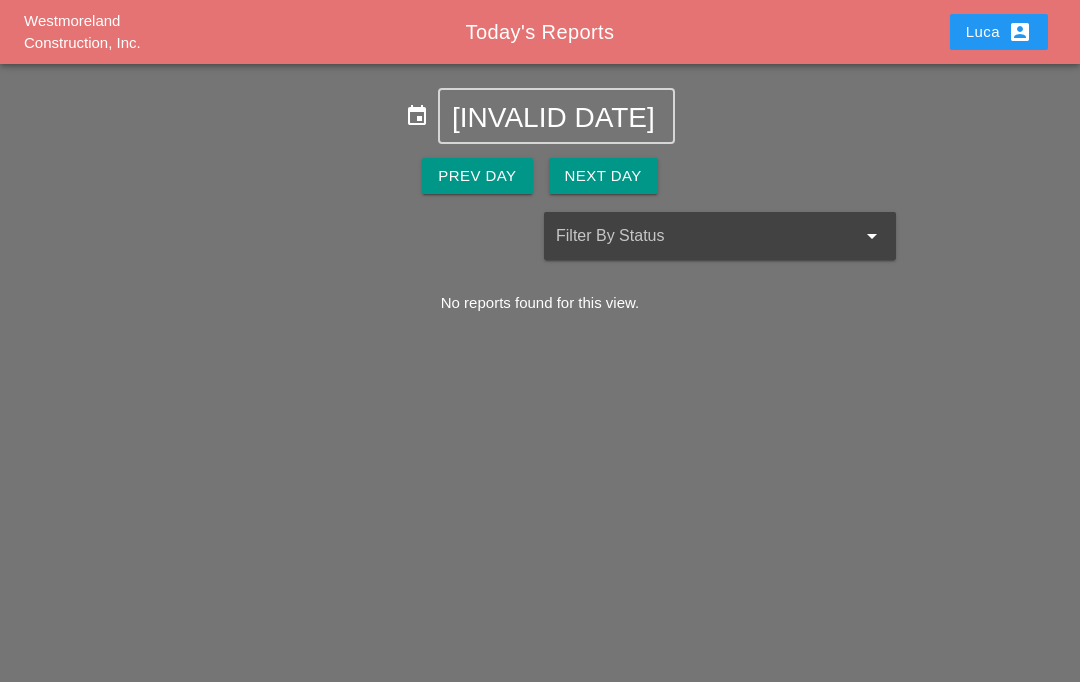scroll, scrollTop: 0, scrollLeft: 0, axis: both 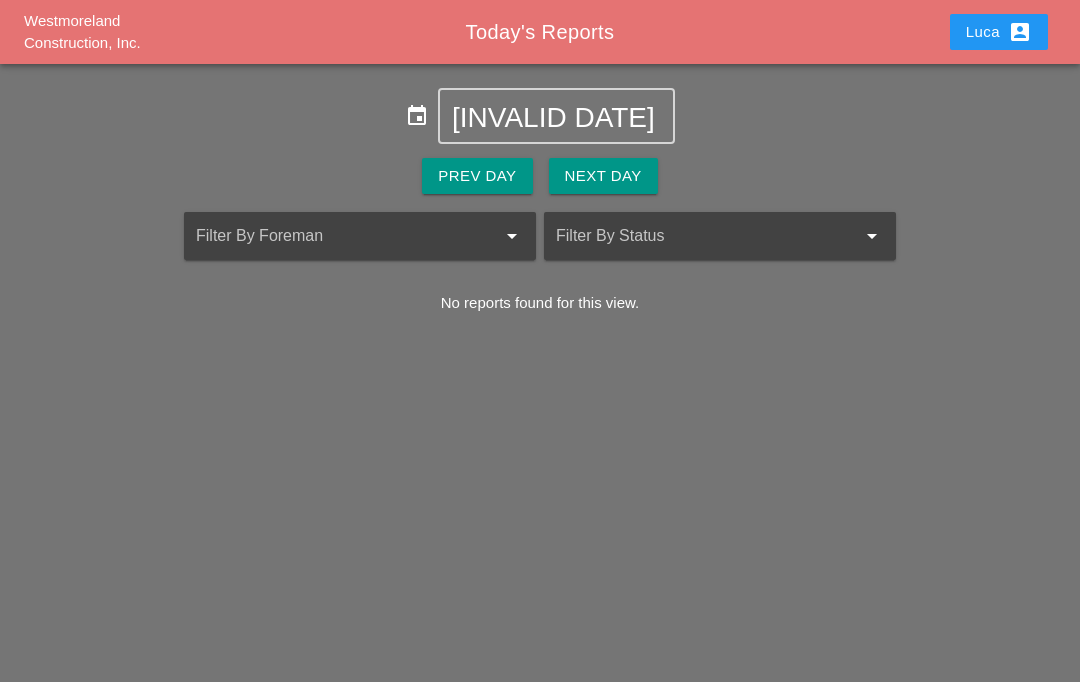click on "Next Day" at bounding box center (603, 176) 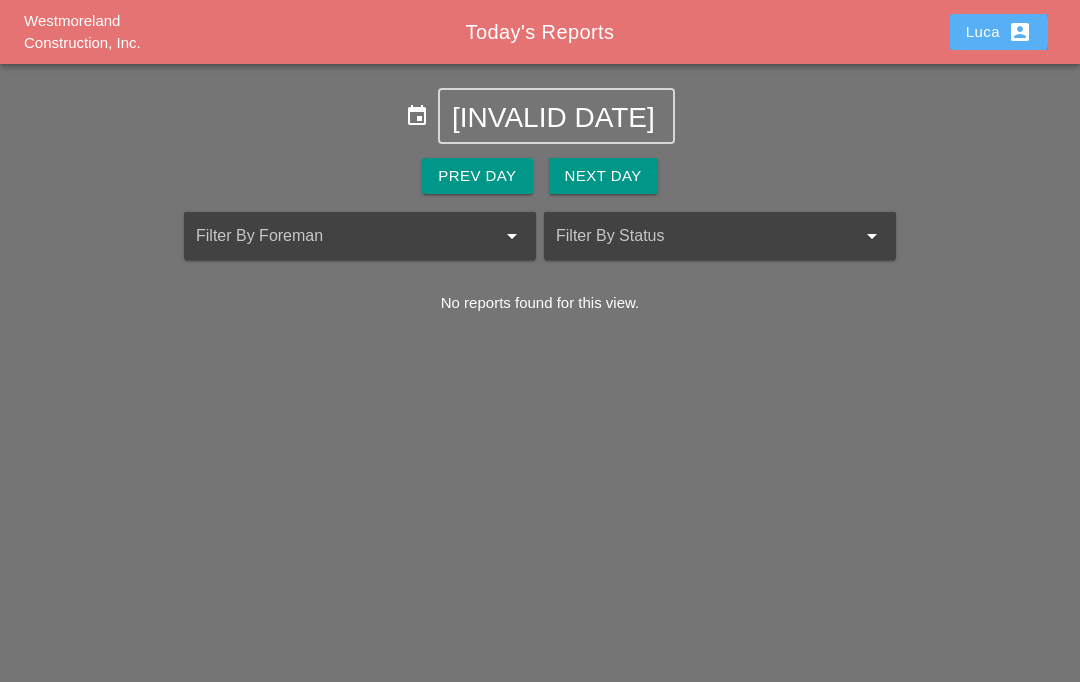 click on "Luca account_box" at bounding box center (999, 32) 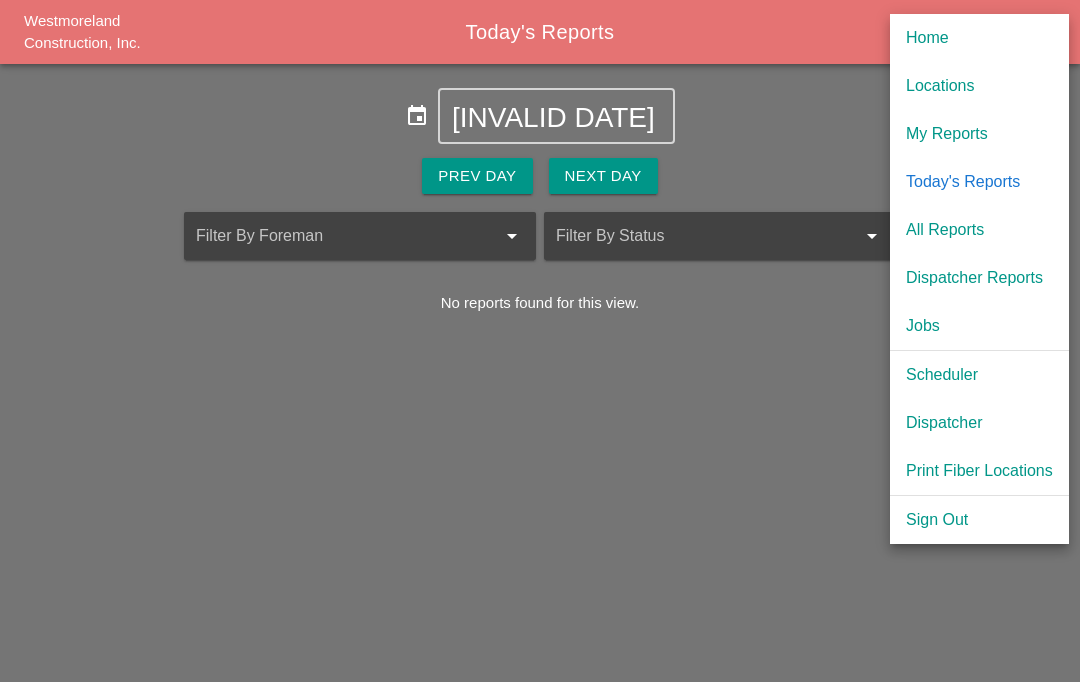click on "Today's Reports" at bounding box center [979, 182] 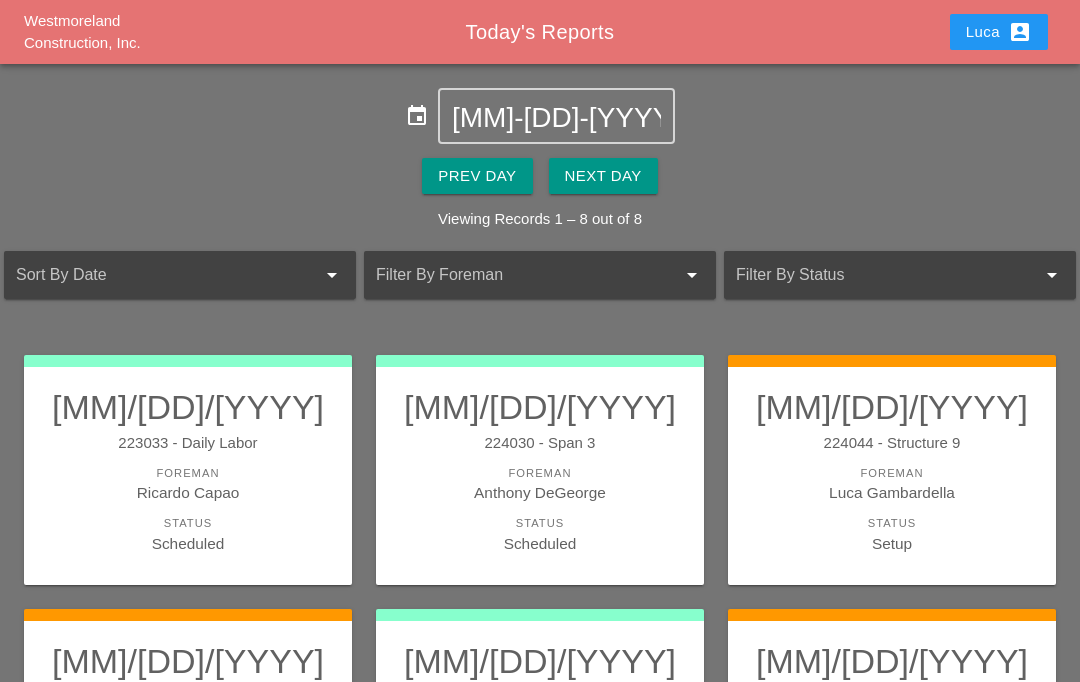 click on "08-06-2025" at bounding box center [556, 118] 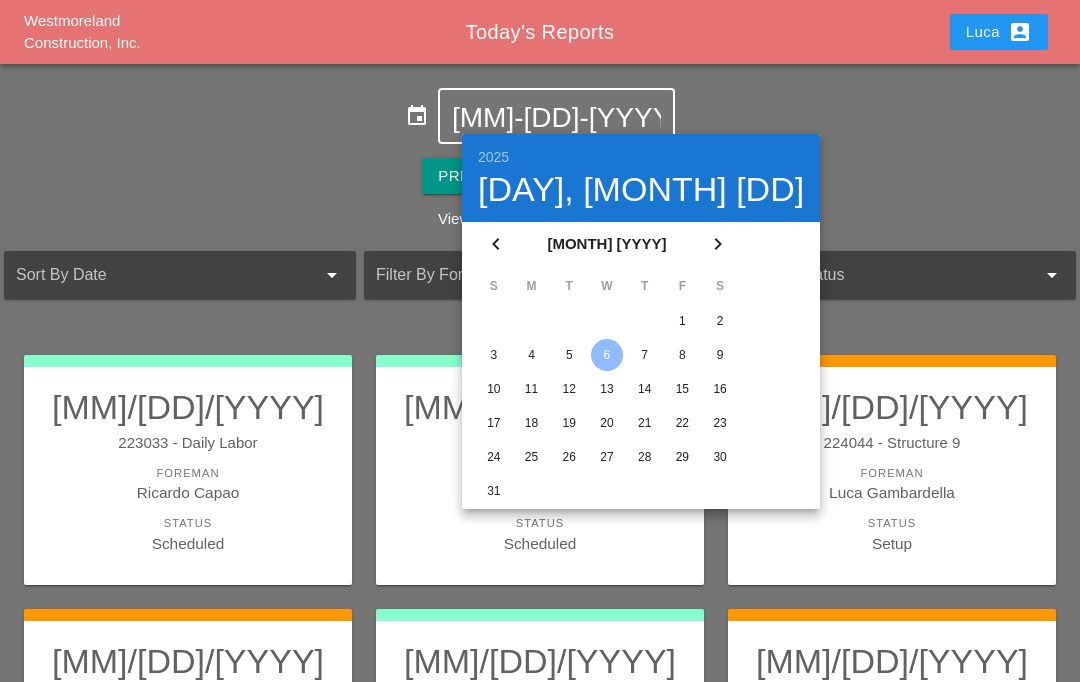 click on "4" at bounding box center [532, 355] 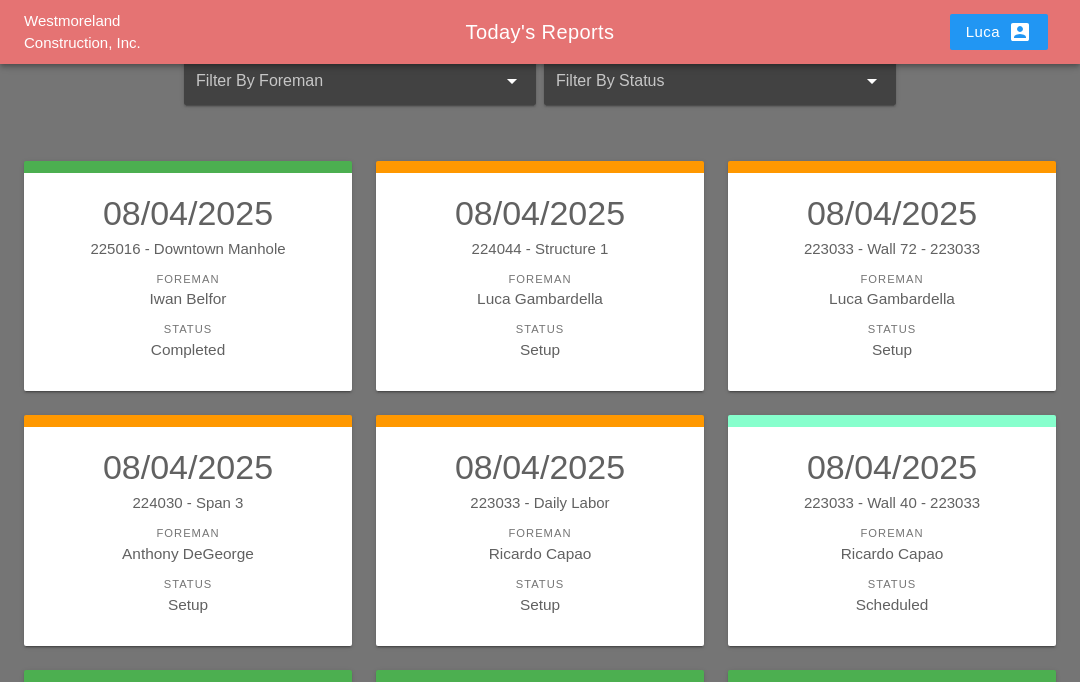 scroll, scrollTop: 252, scrollLeft: 0, axis: vertical 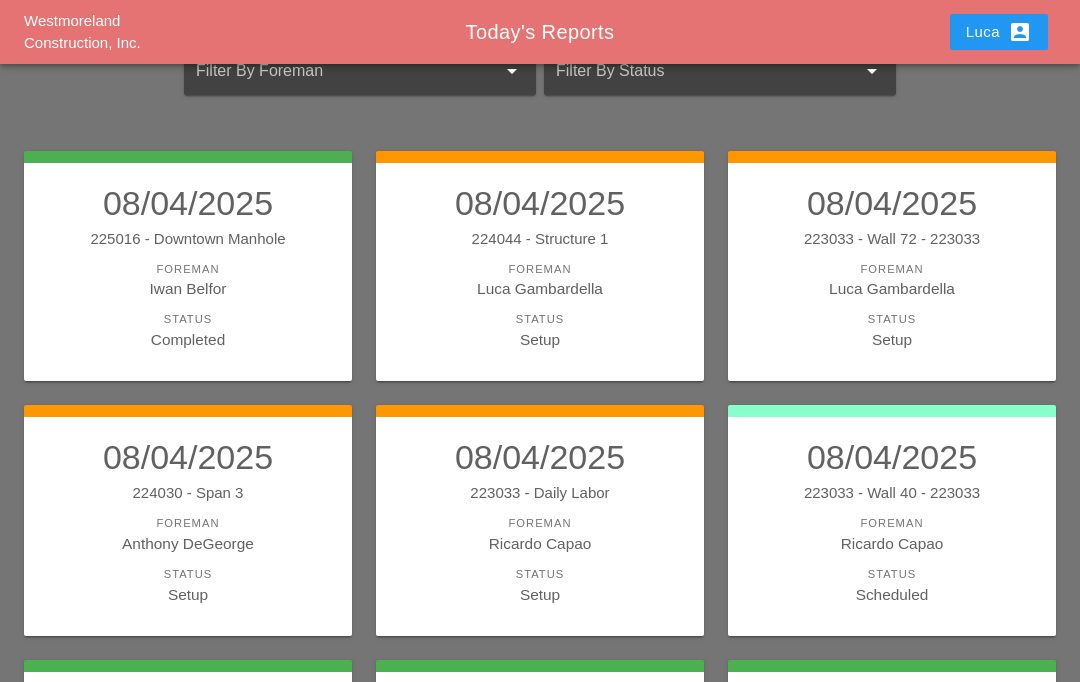 click on "Luca Gambardella" at bounding box center (892, 288) 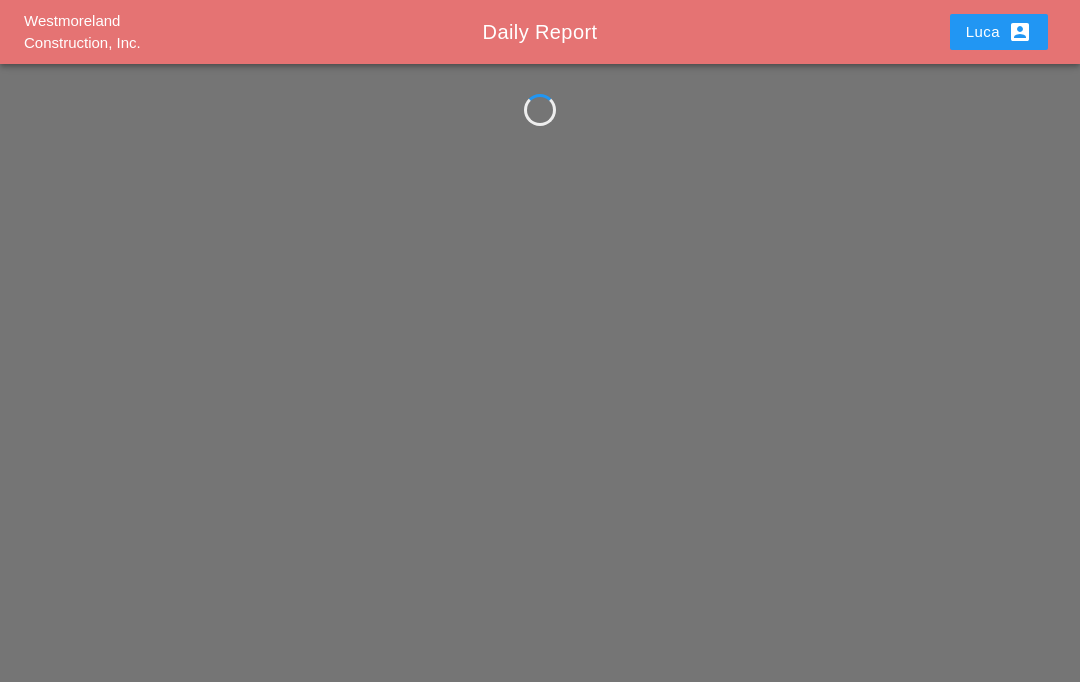 scroll, scrollTop: 84, scrollLeft: 0, axis: vertical 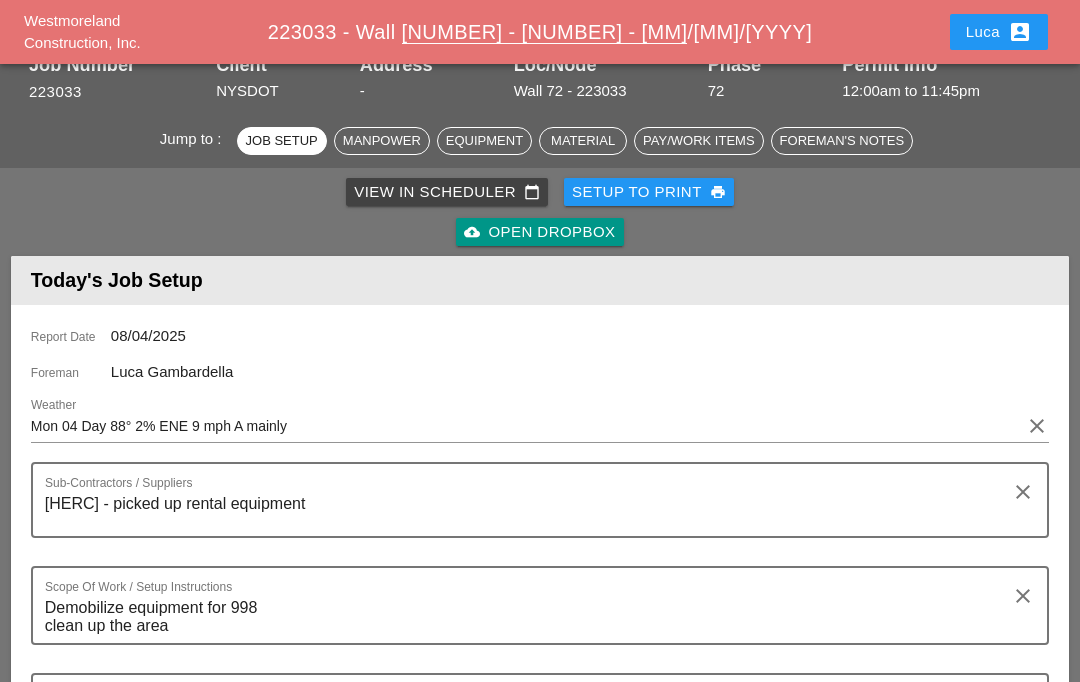 click on "cloud_upload Open Dropbox" at bounding box center [539, 232] 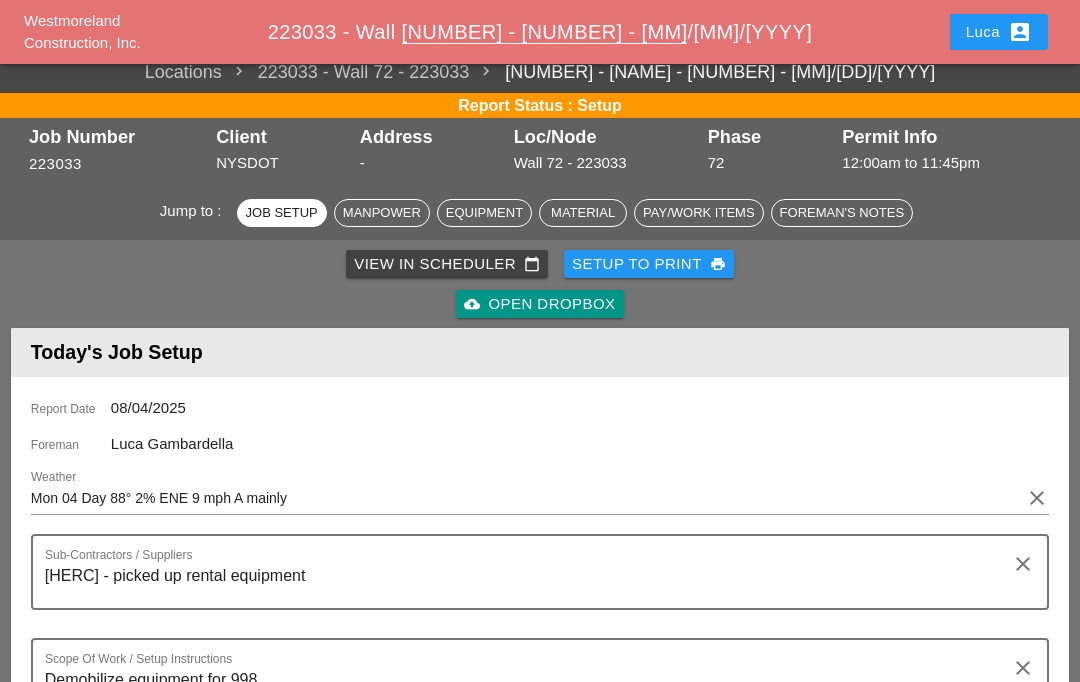 scroll, scrollTop: 9, scrollLeft: 0, axis: vertical 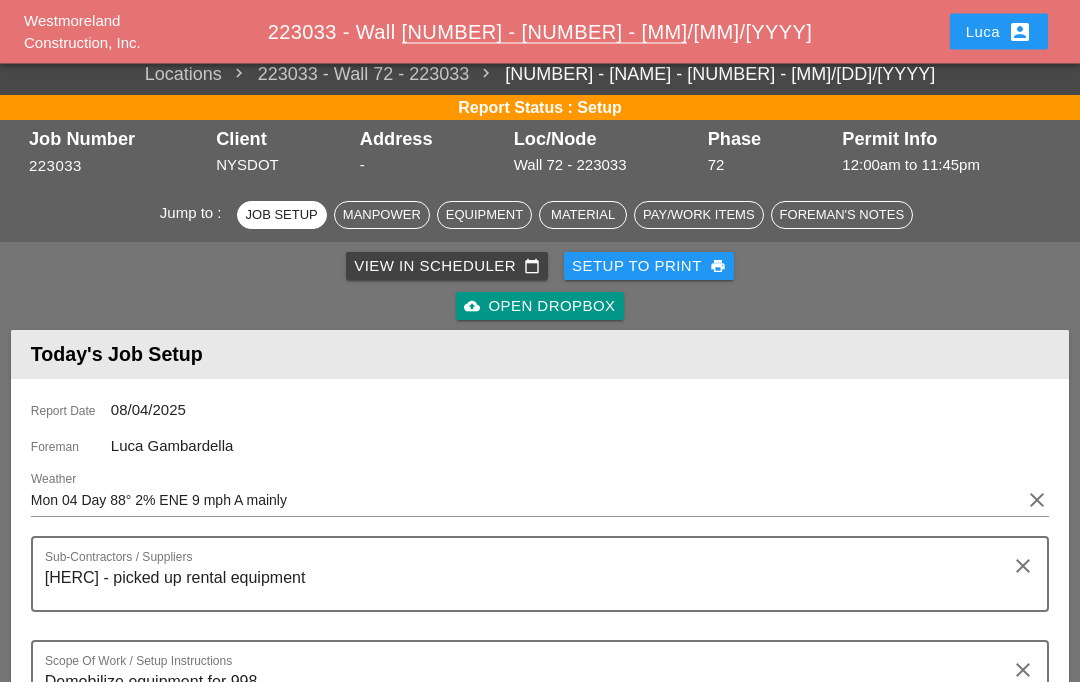 click on "Luca account_box" at bounding box center [999, 32] 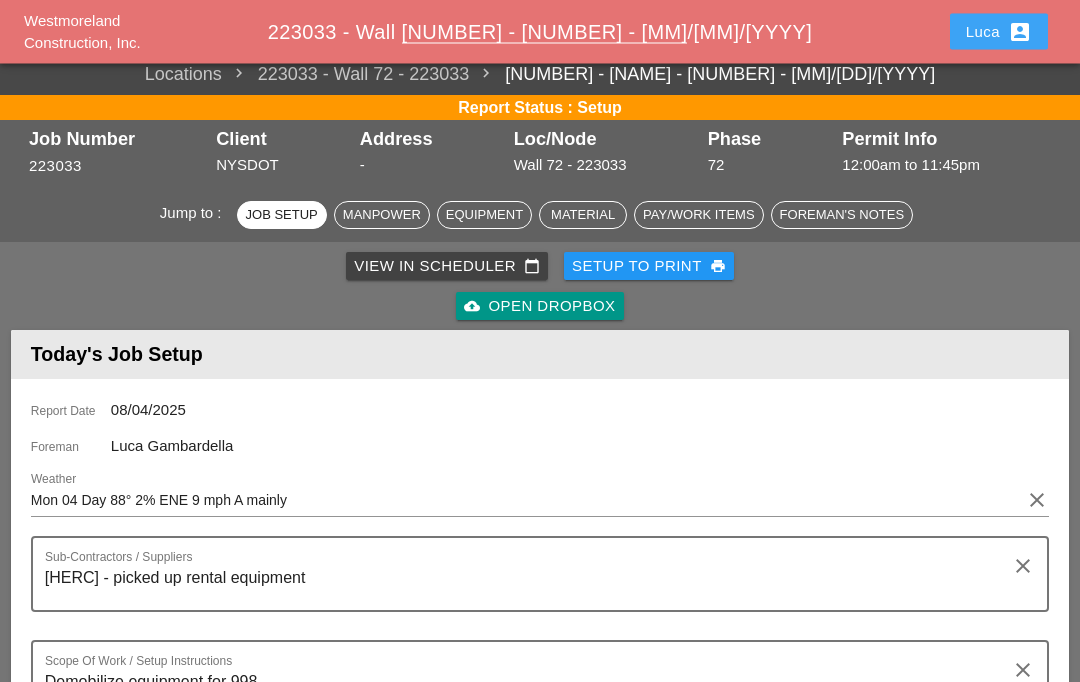 scroll, scrollTop: 10, scrollLeft: 0, axis: vertical 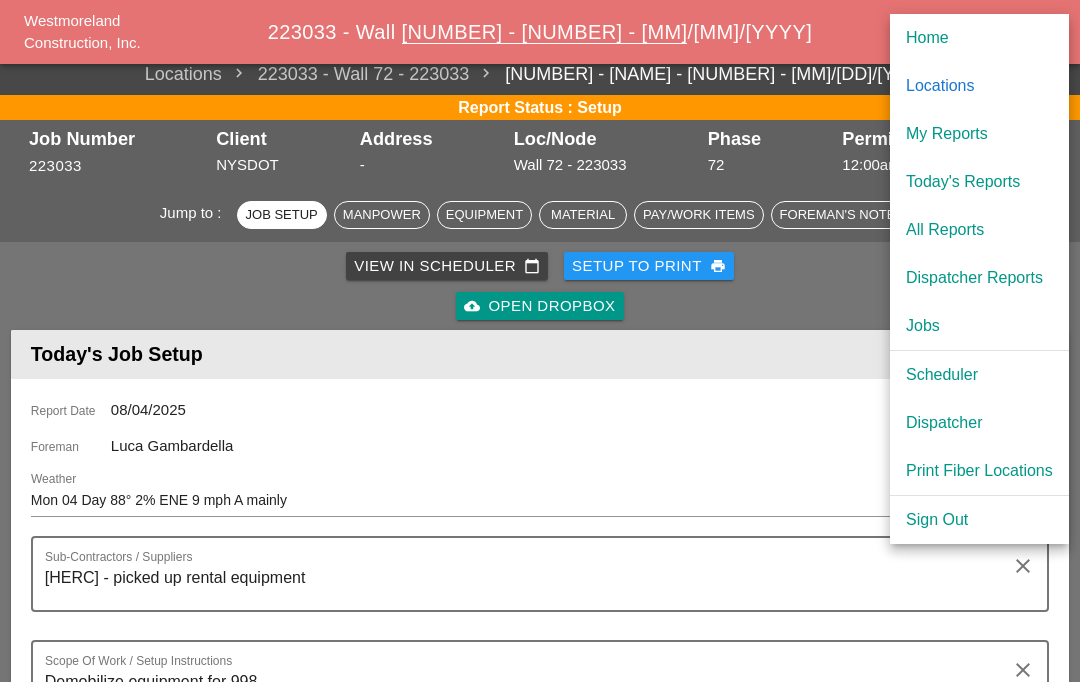 click on "Today's Reports" at bounding box center [979, 182] 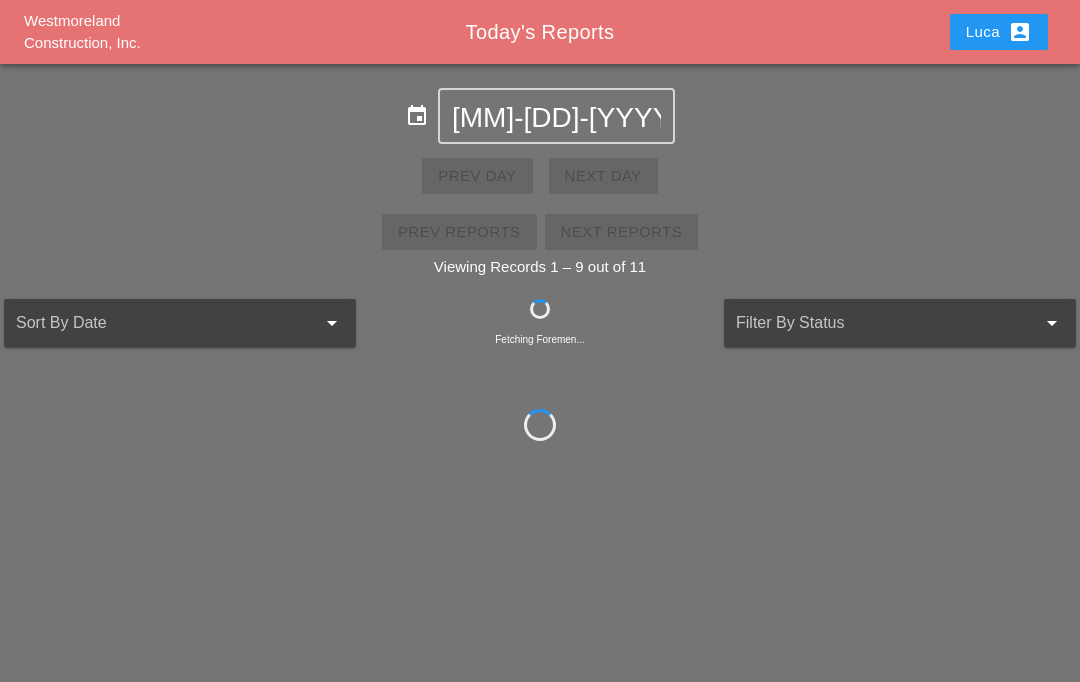 click on "Prev Day Next Day" at bounding box center (540, 176) 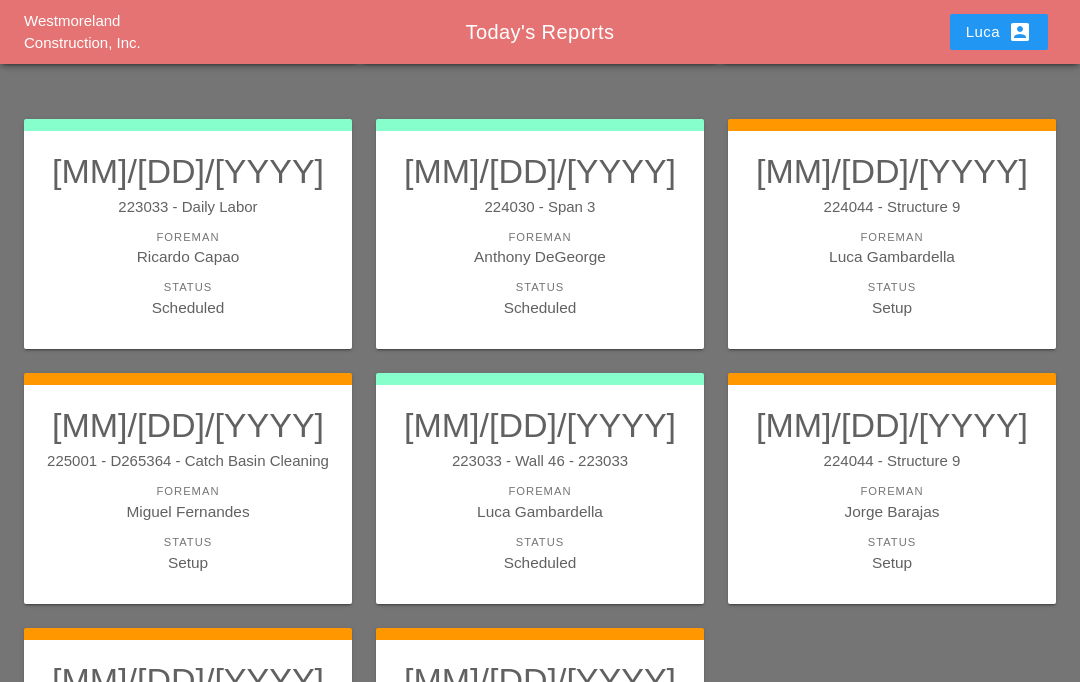 click on "Setup" at bounding box center [892, 307] 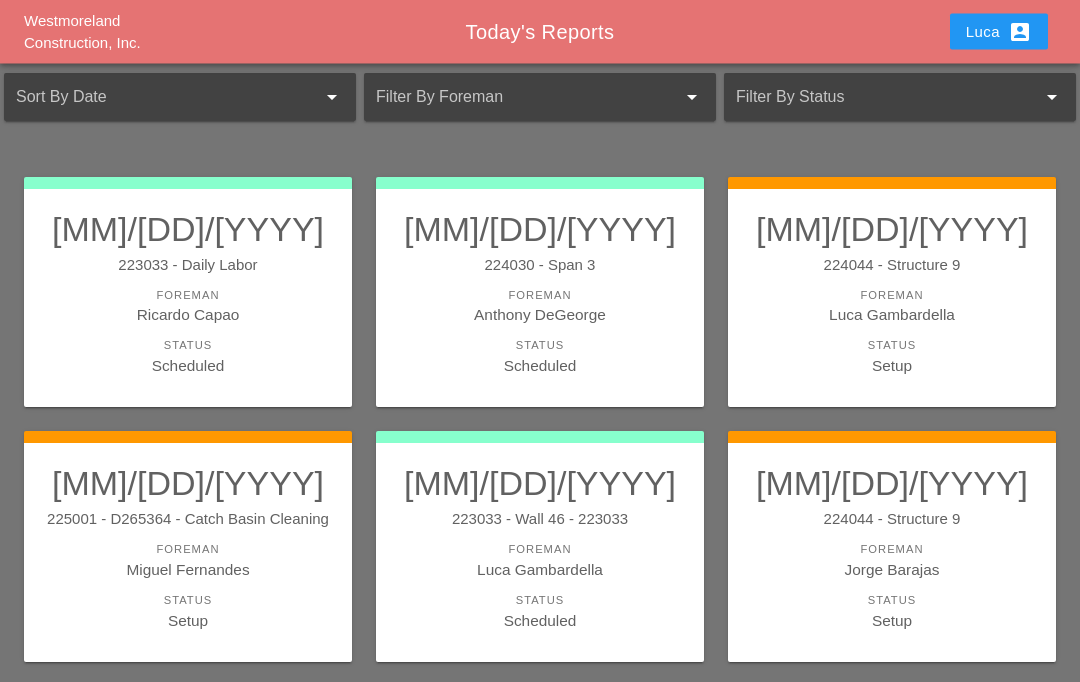 click on "Foreman" at bounding box center (892, 550) 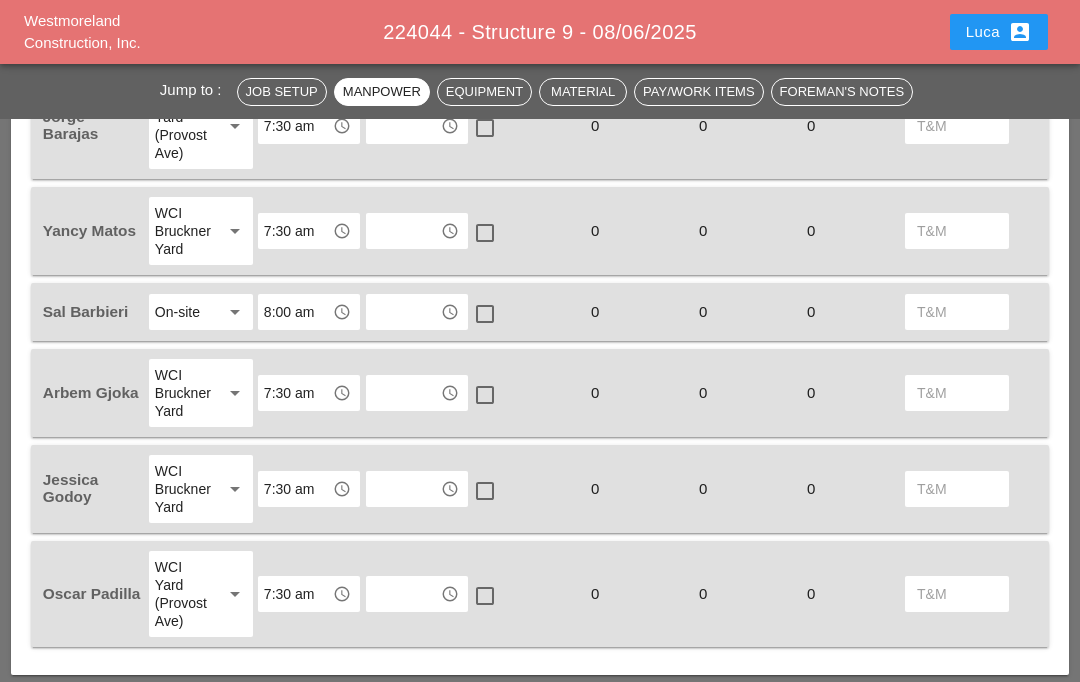 scroll, scrollTop: 1229, scrollLeft: 0, axis: vertical 